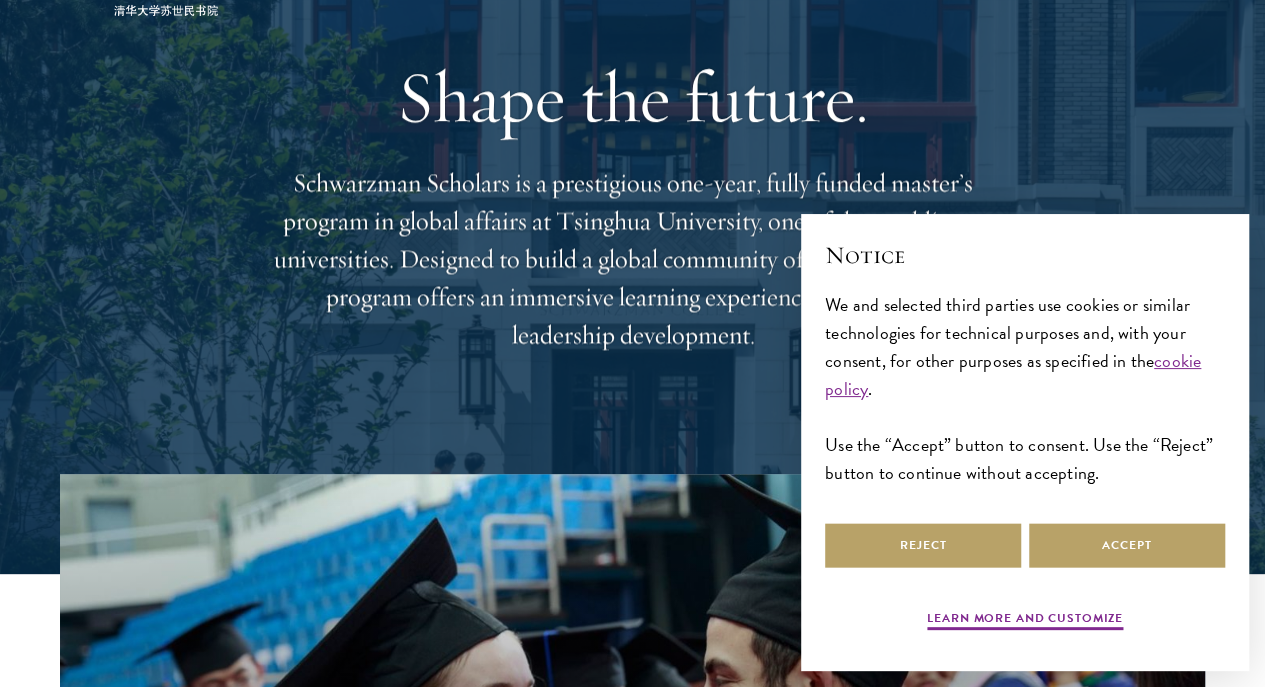 scroll, scrollTop: 300, scrollLeft: 0, axis: vertical 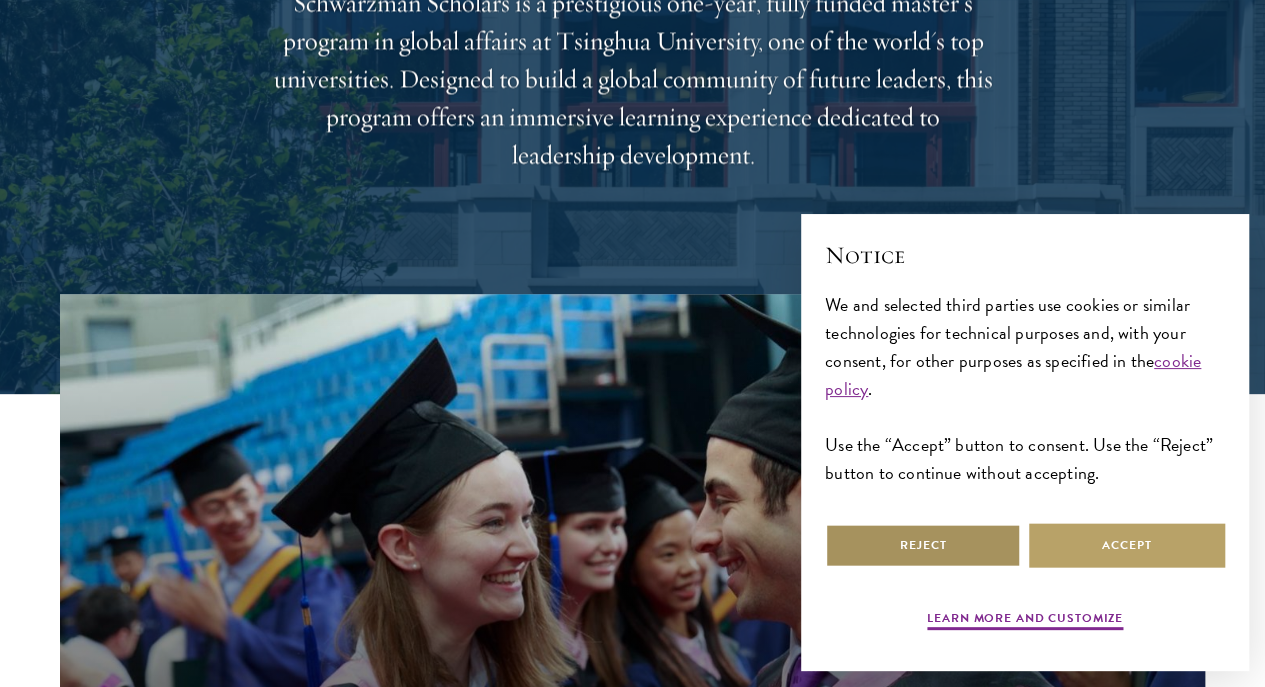 click on "Reject" at bounding box center (923, 545) 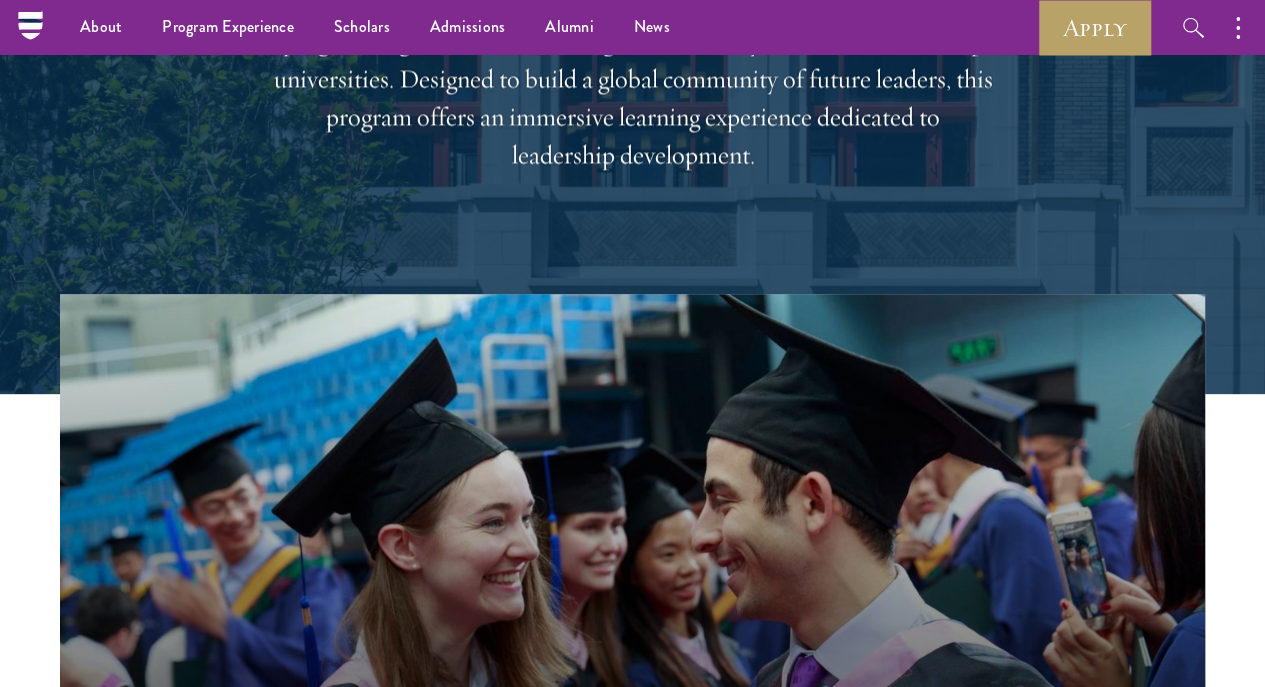 scroll, scrollTop: 0, scrollLeft: 0, axis: both 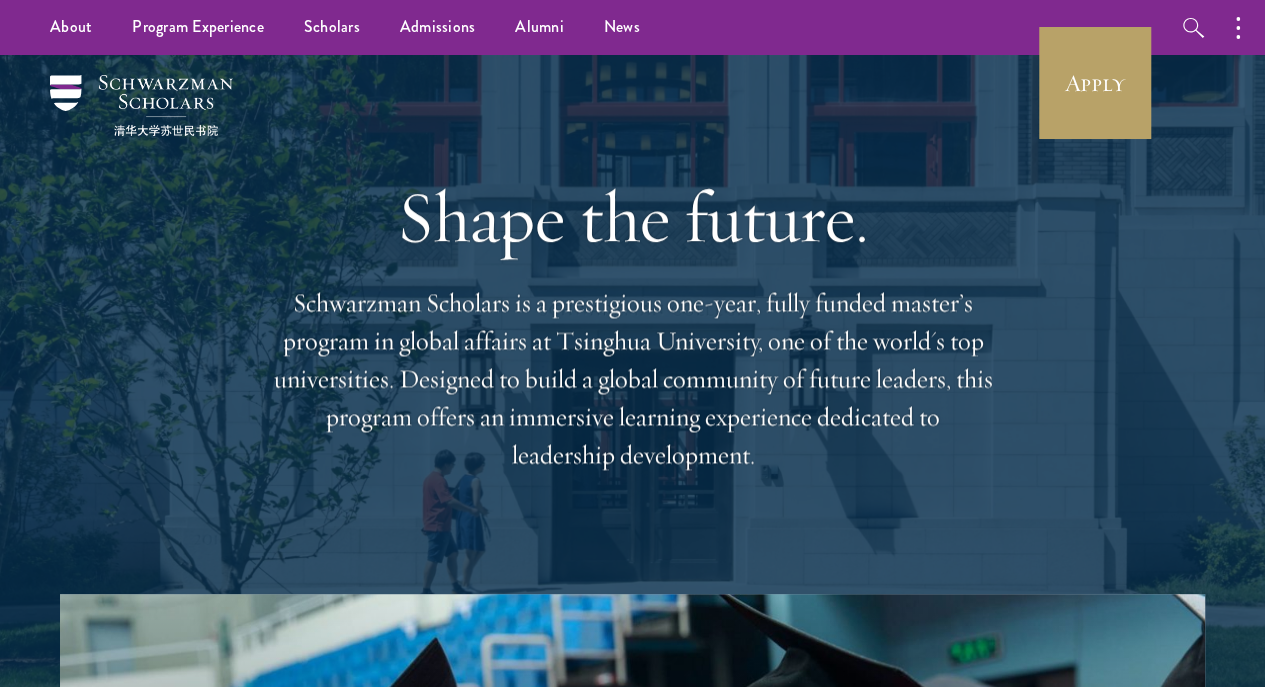 click on "Schwarzman Scholars is a prestigious one-year, fully funded master’s program in global affairs at Tsinghua University, one of the world's top universities. Designed to build a global community of future leaders, this program offers an immersive learning experience dedicated to leadership development." at bounding box center (633, 379) 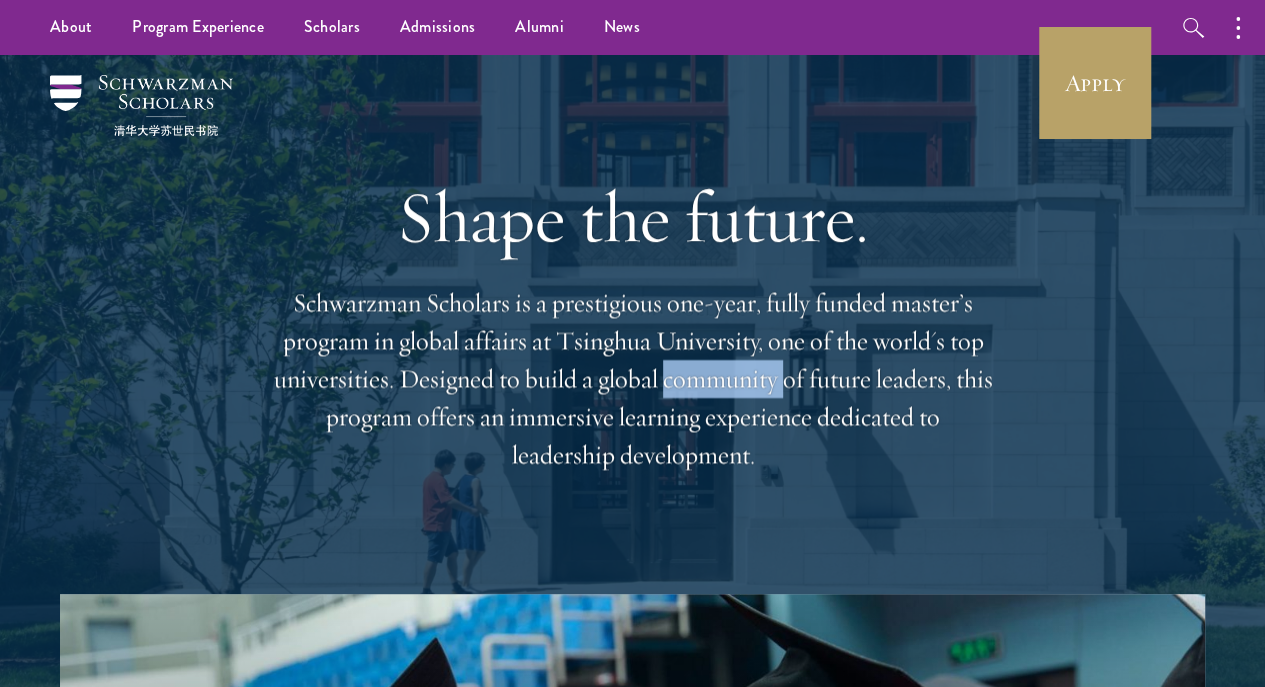 click on "Schwarzman Scholars is a prestigious one-year, fully funded master’s program in global affairs at Tsinghua University, one of the world's top universities. Designed to build a global community of future leaders, this program offers an immersive learning experience dedicated to leadership development." at bounding box center [633, 379] 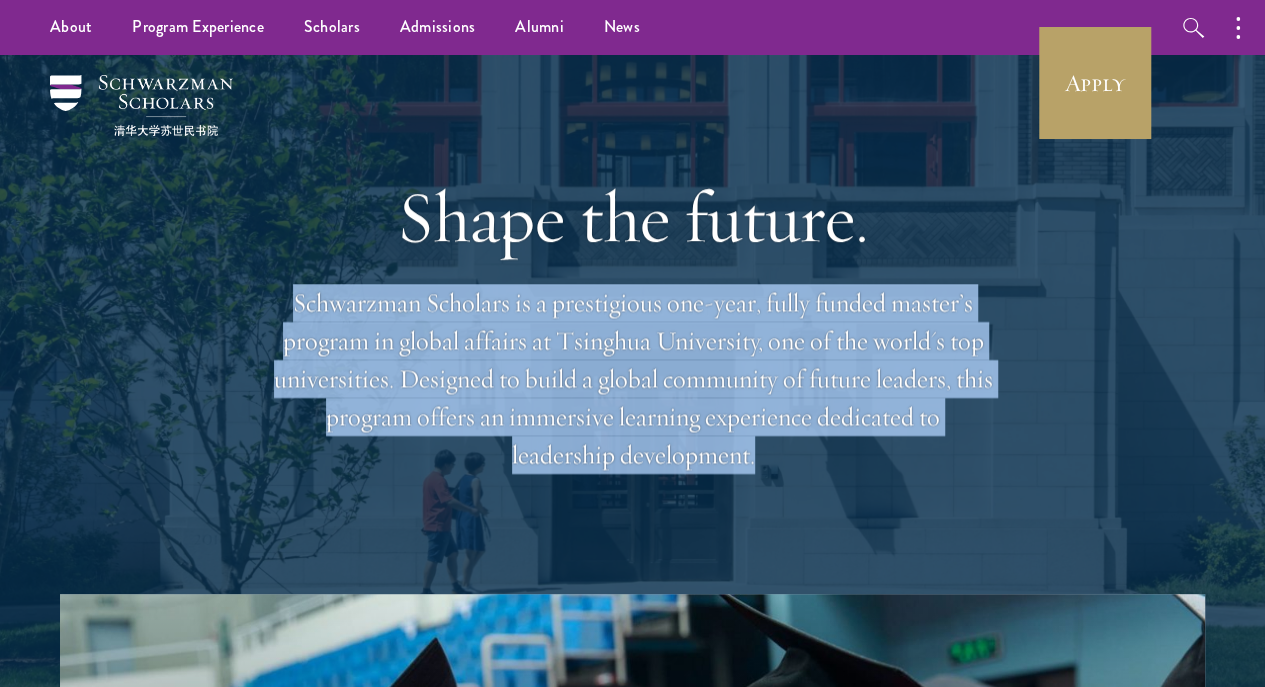 click on "Schwarzman Scholars is a prestigious one-year, fully funded master’s program in global affairs at Tsinghua University, one of the world's top universities. Designed to build a global community of future leaders, this program offers an immersive learning experience dedicated to leadership development." at bounding box center (633, 379) 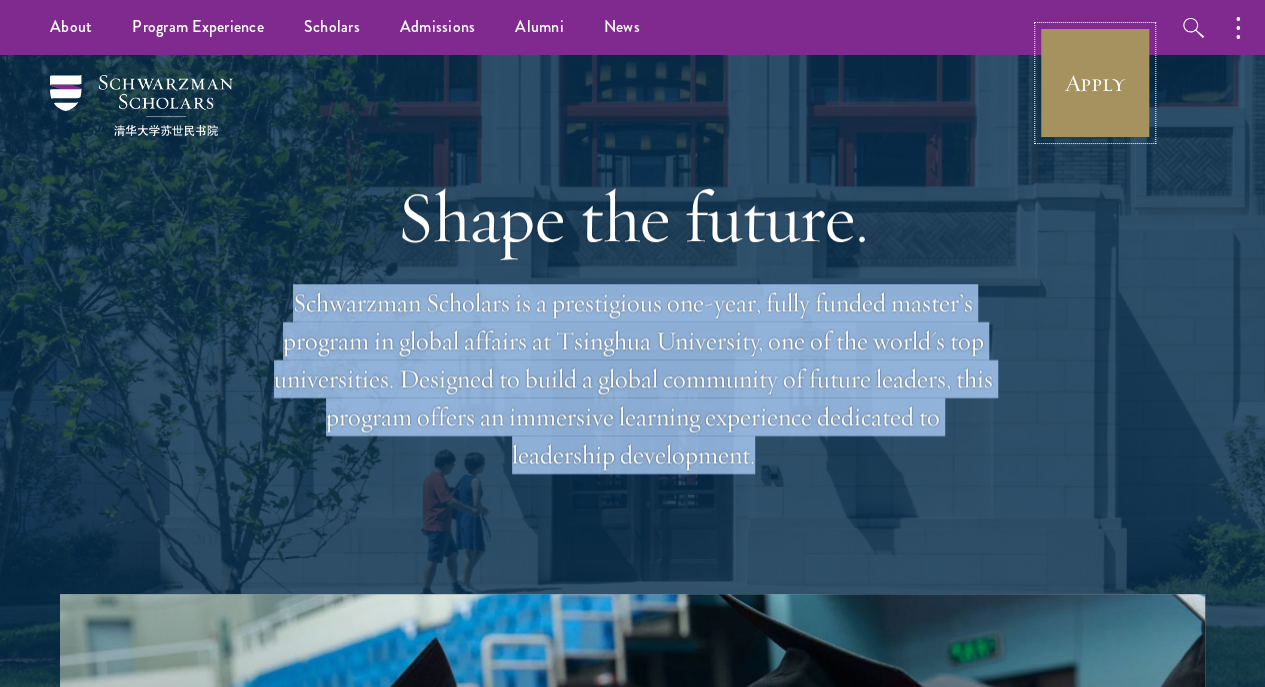 click on "Apply" at bounding box center [1095, 83] 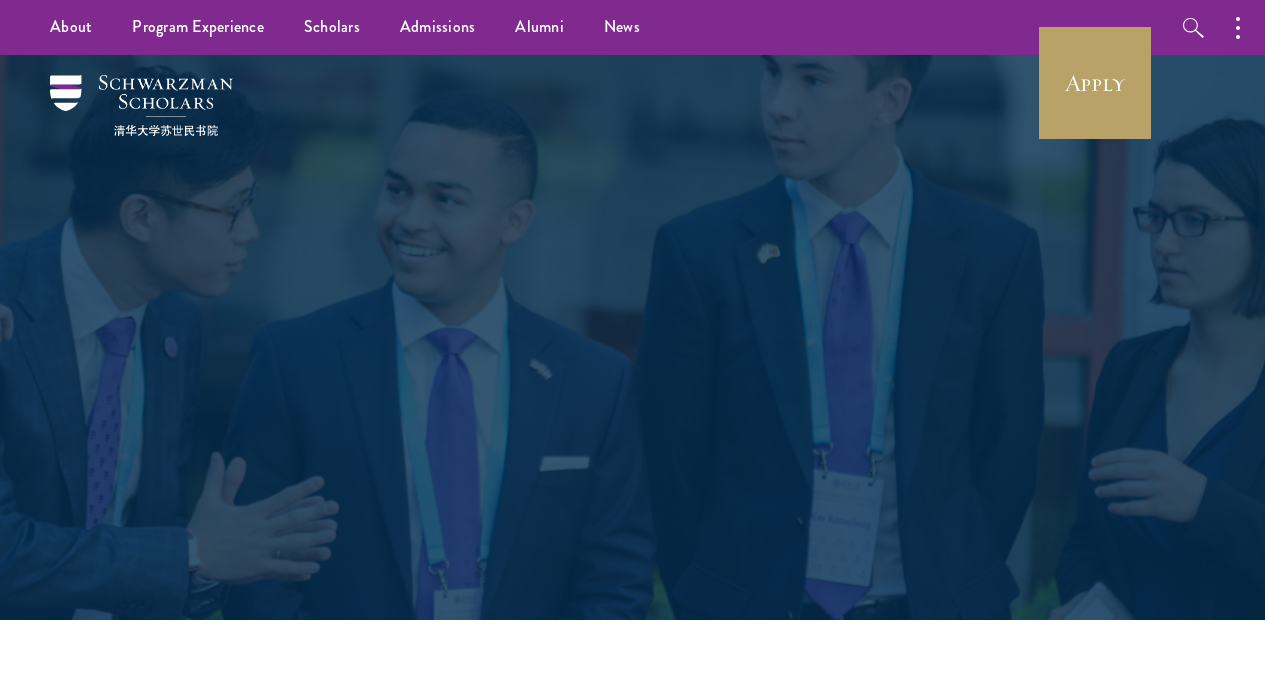 scroll, scrollTop: 0, scrollLeft: 0, axis: both 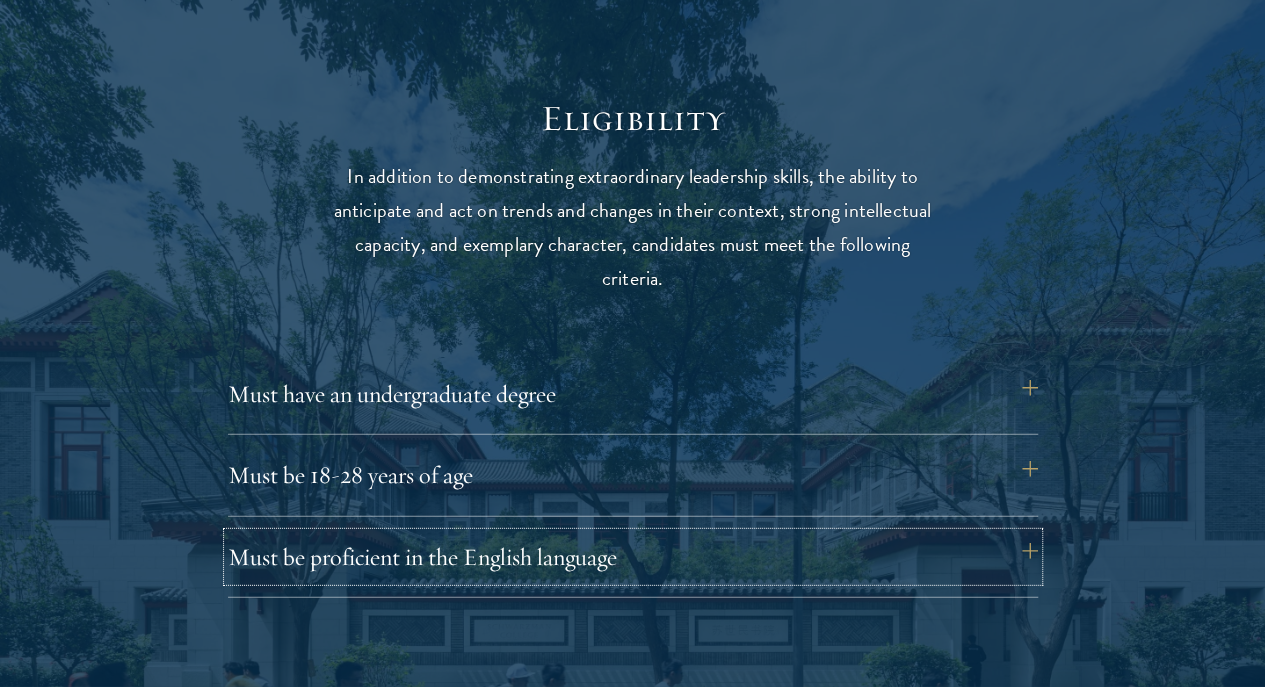 click on "Must be proficient in the English language" at bounding box center [633, 557] 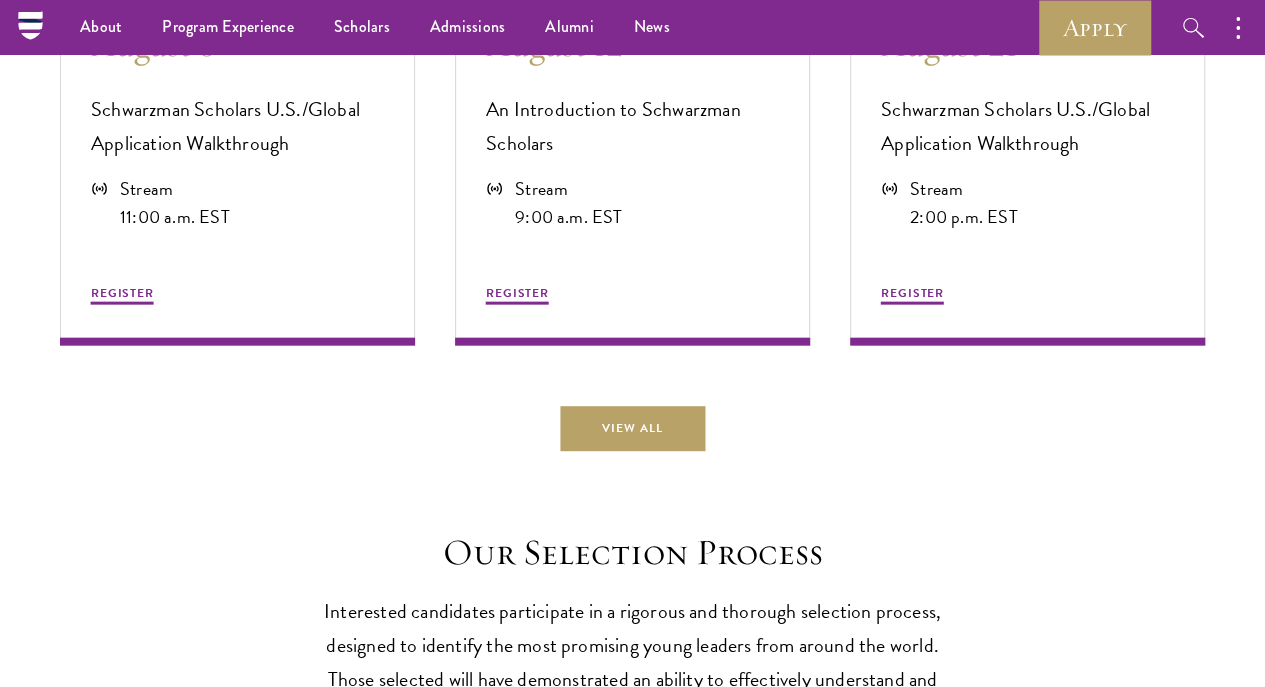 scroll, scrollTop: 5900, scrollLeft: 0, axis: vertical 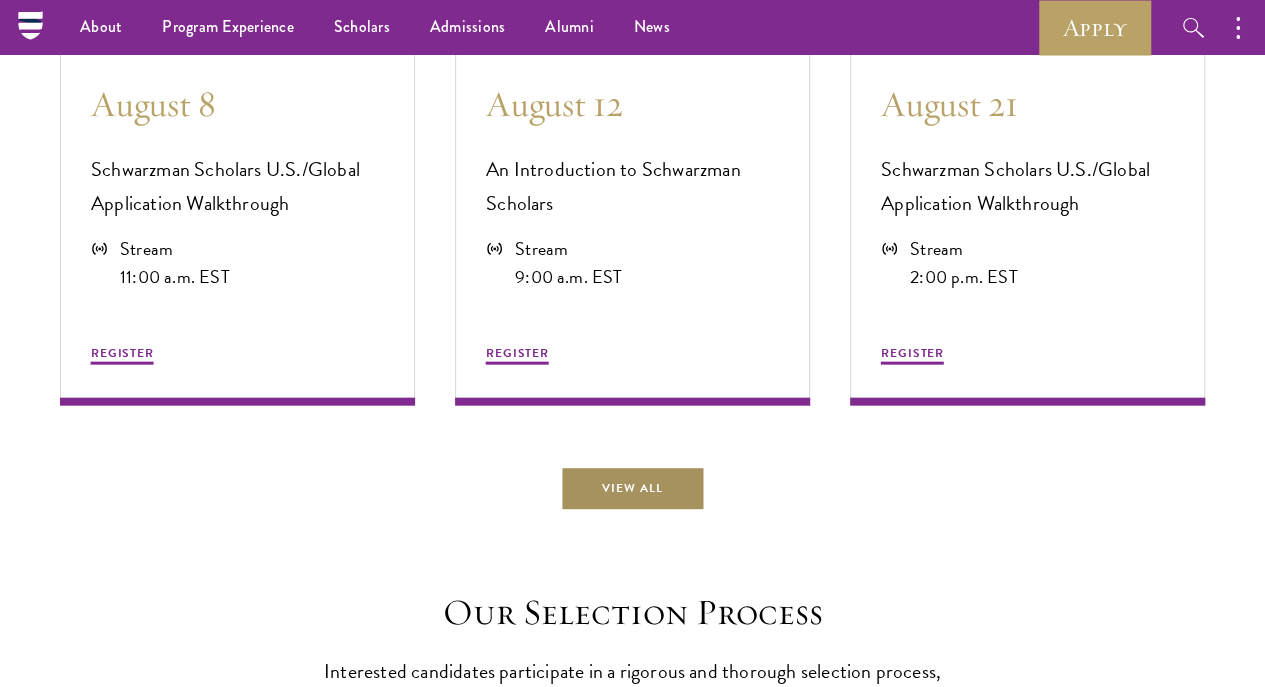 click on "View All" at bounding box center [632, 488] 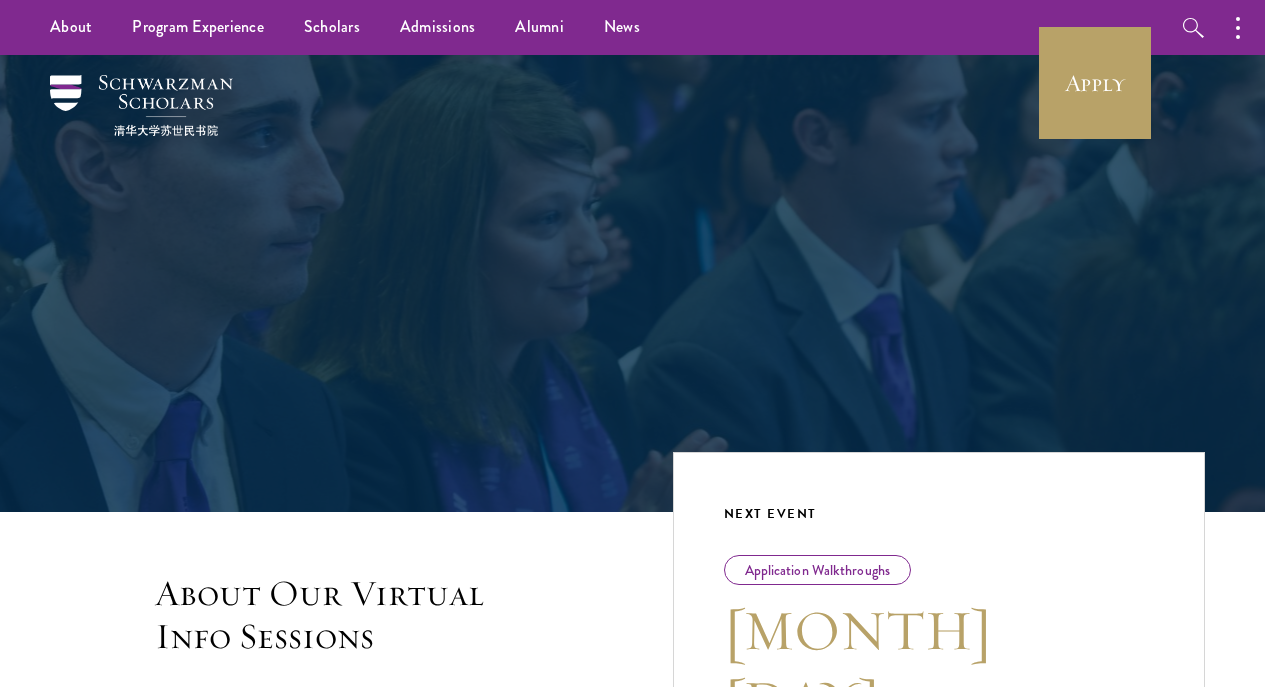 scroll, scrollTop: 0, scrollLeft: 0, axis: both 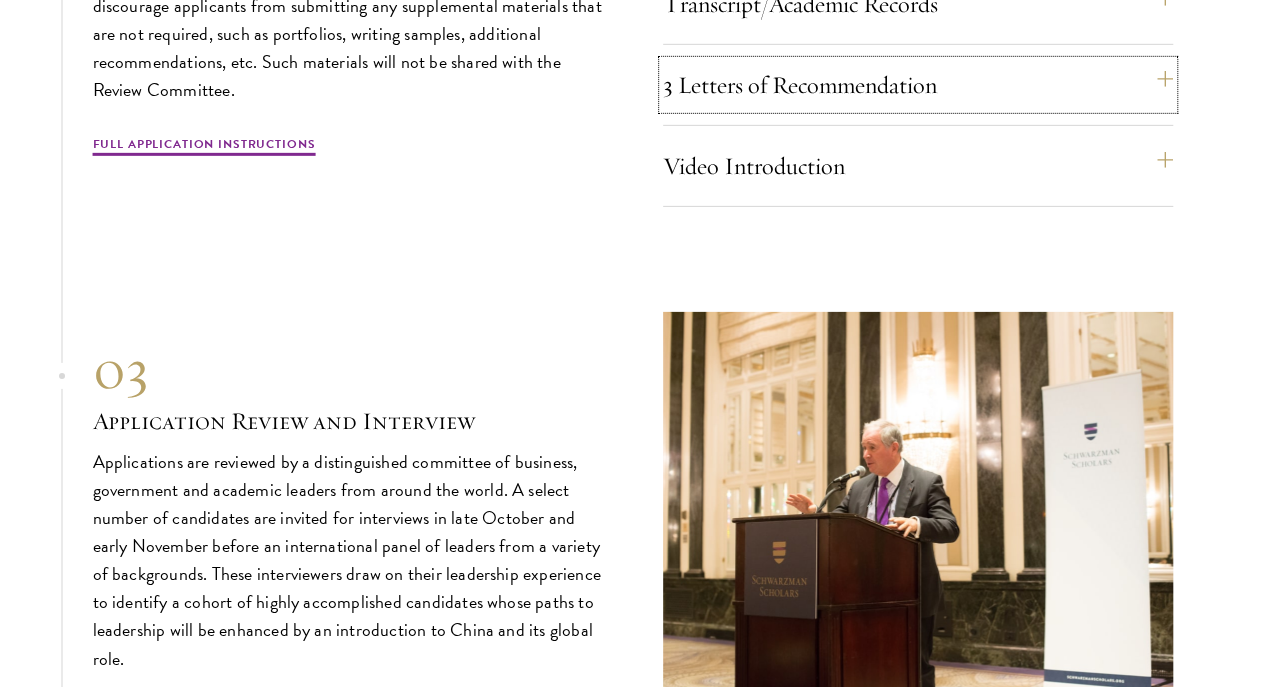 click on "3 Letters of Recommendation" at bounding box center (918, 85) 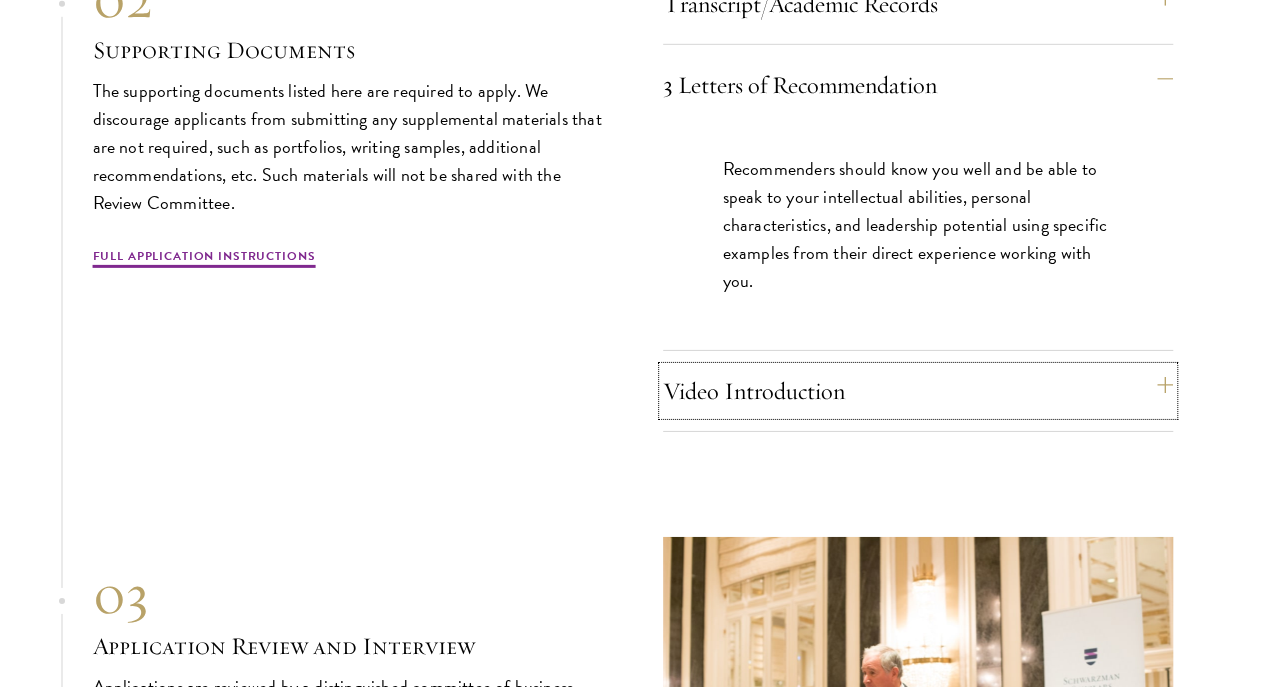 click on "Video Introduction" at bounding box center [918, 391] 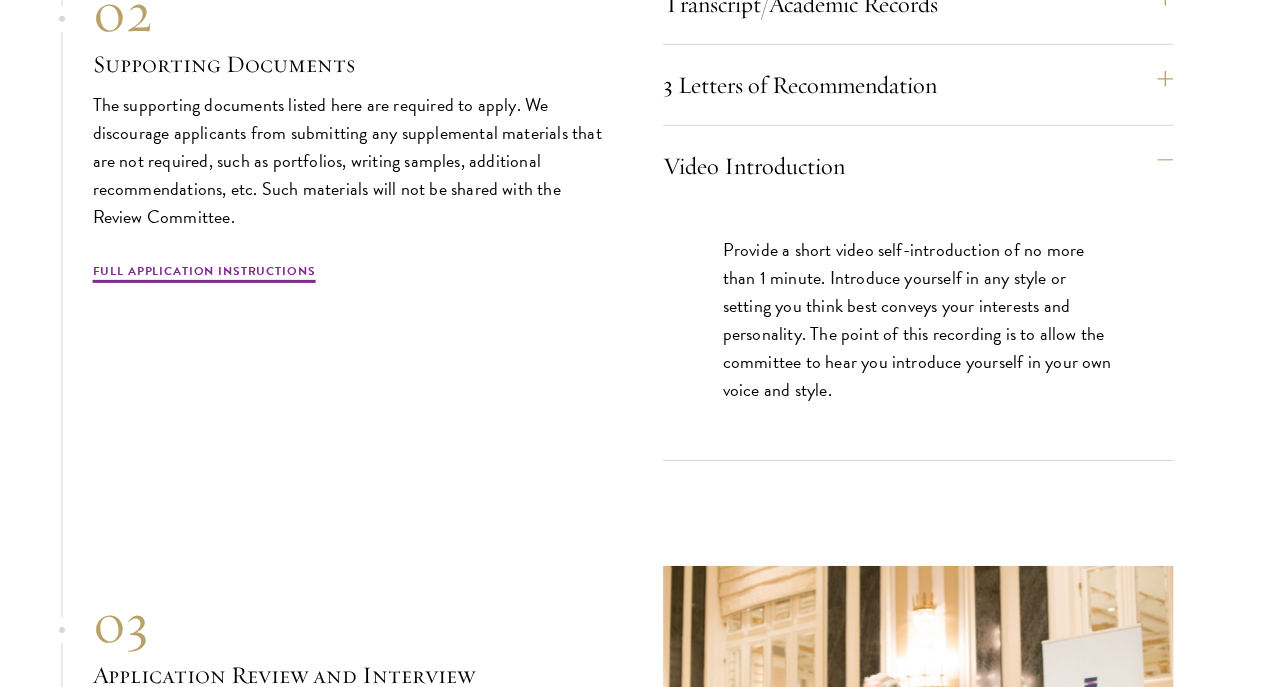 click on "Resume
A current version of your resume or CV (maximum 2 pages).
2 Essays
The two required essays are a Leadership Essay (750 words) and a Statement of Purpose (500 words). The essays are a critical component of the application, designed to help the selection committee understand you as an individual and get a sense of your leadership abilities/potential, as well as your writing and analytical skills.
Transcript/Academic Records
You are required to scan and upload official transcripts for each degree-granting post-secondary education institution you attended.
3 Letters of Recommendation
Recommenders should know you well and be able to speak to your intellectual abilities, personal characteristics, and leadership potential using specific examples from their direct experience working with you.
Video Introduction" at bounding box center (918, 139) 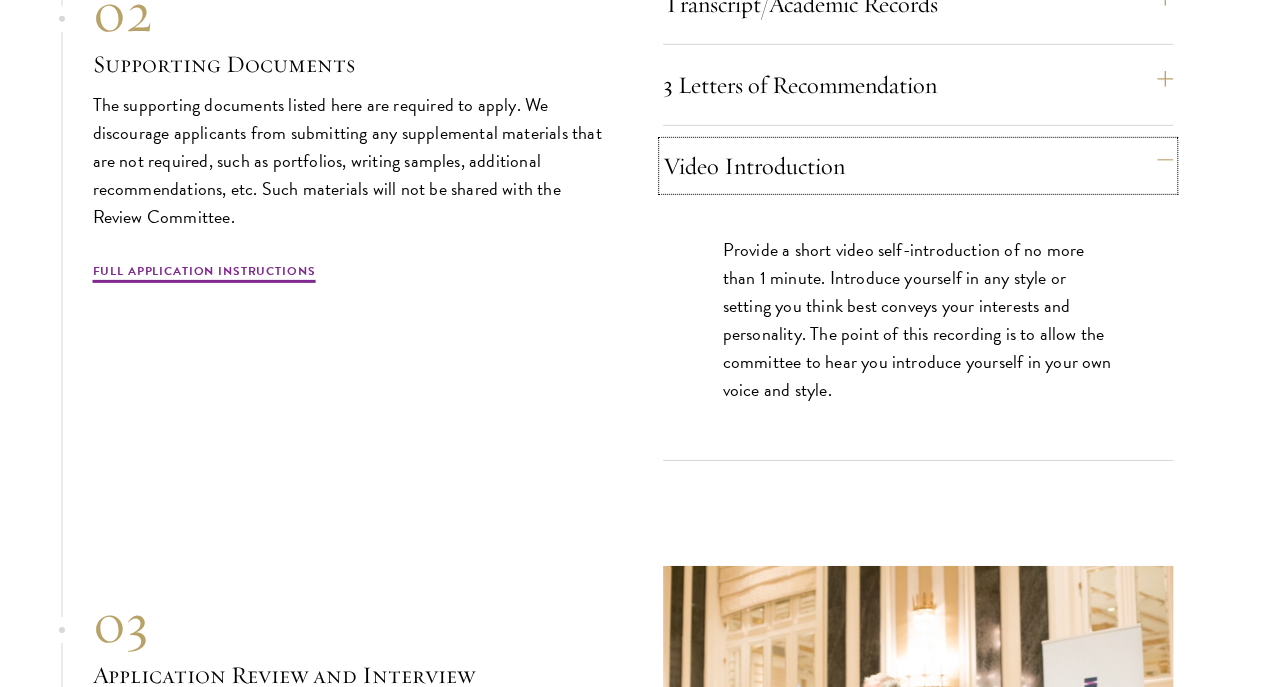 click on "Video Introduction" at bounding box center (918, 166) 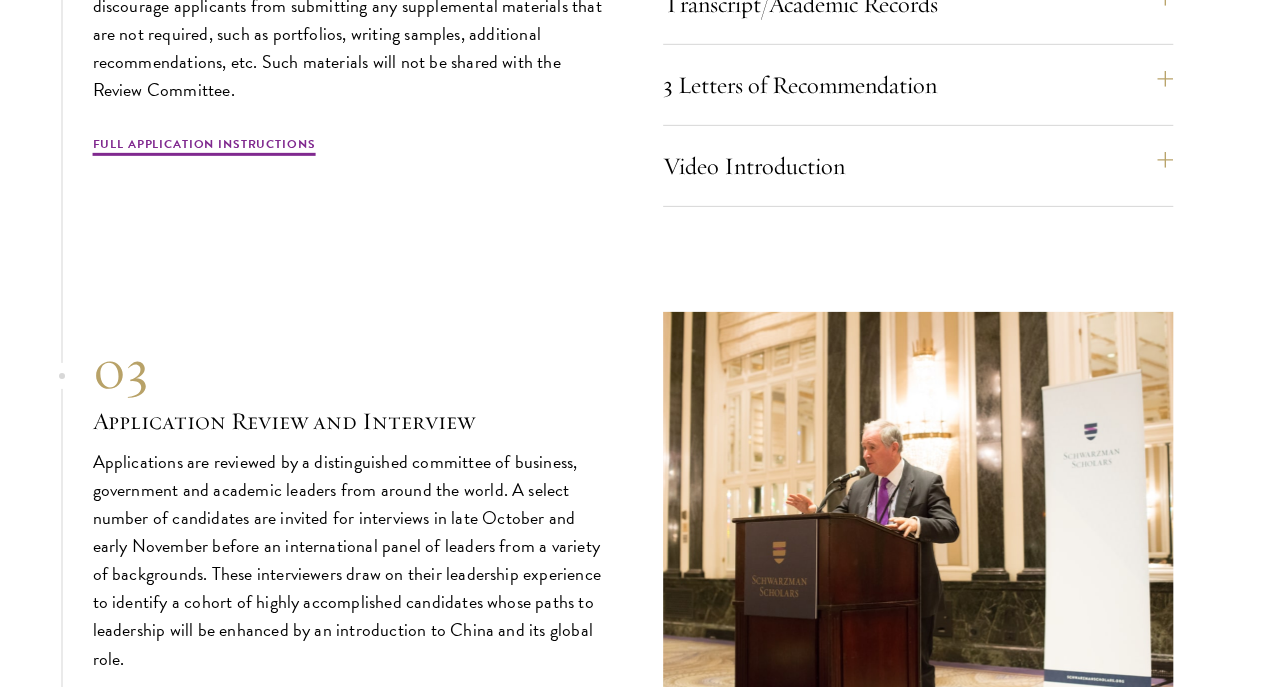click on "2 Essays" at bounding box center (918, -77) 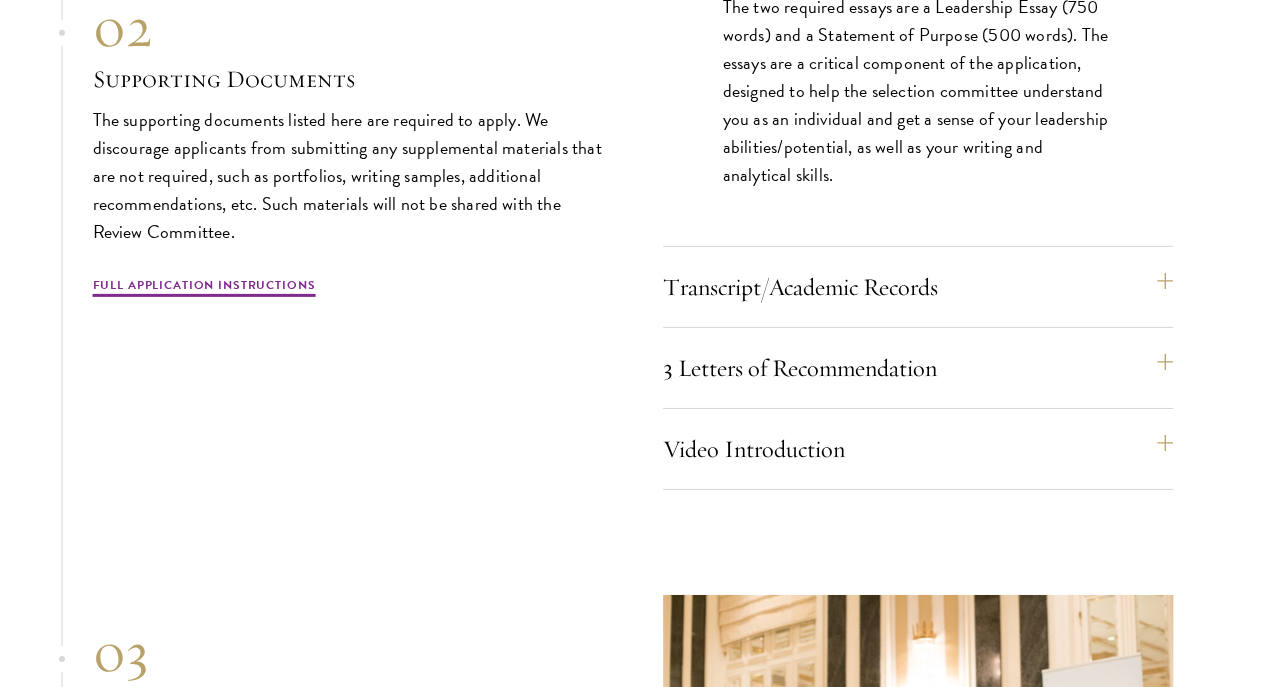 click on "2 Essays" at bounding box center (918, -77) 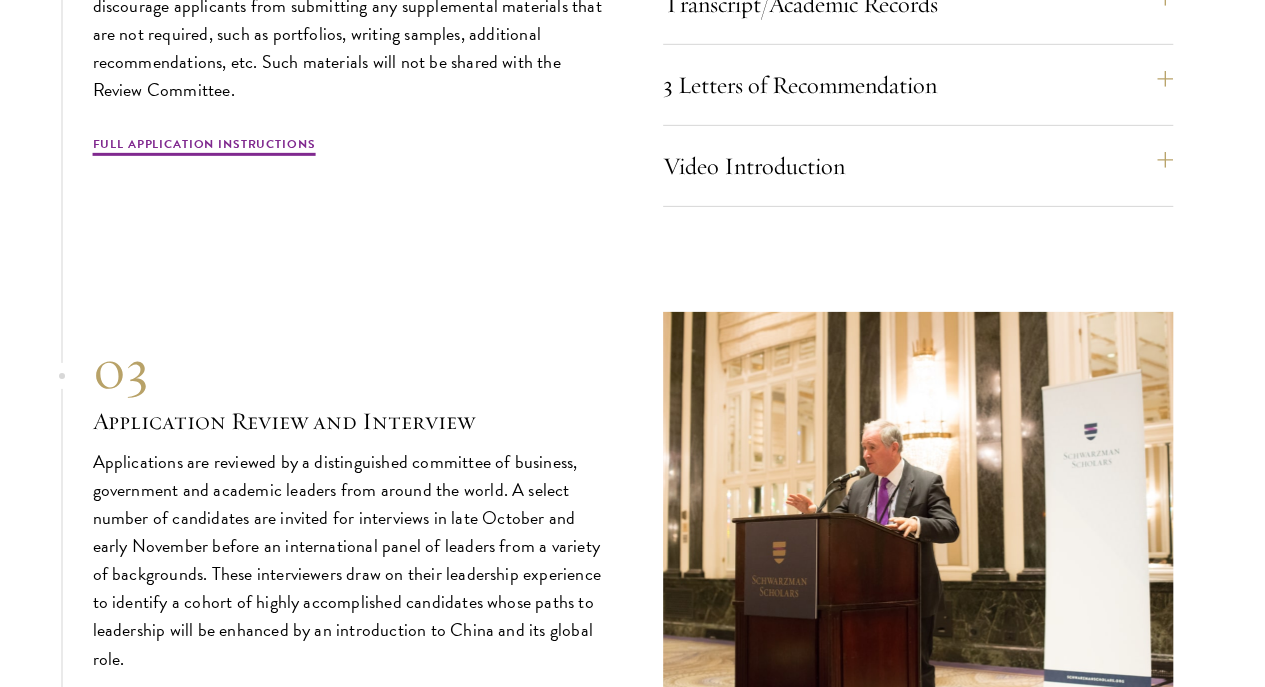 click on "Resume" at bounding box center [918, -158] 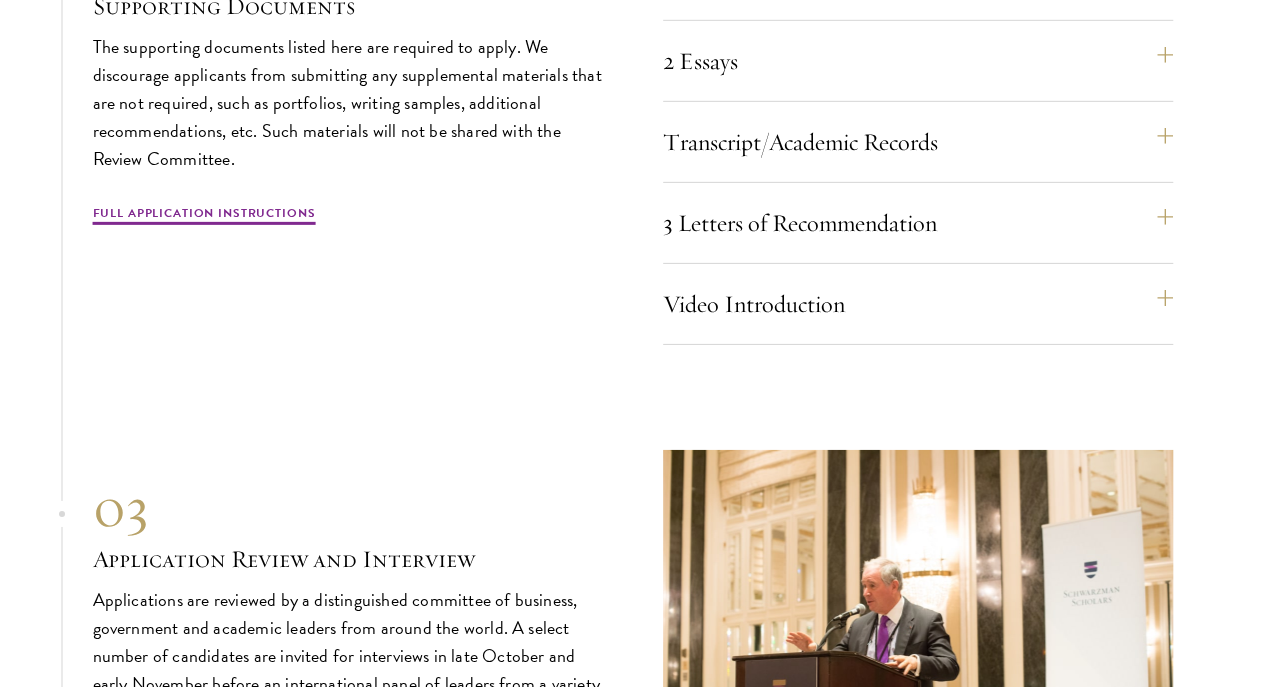 click on "Resume" at bounding box center [918, -158] 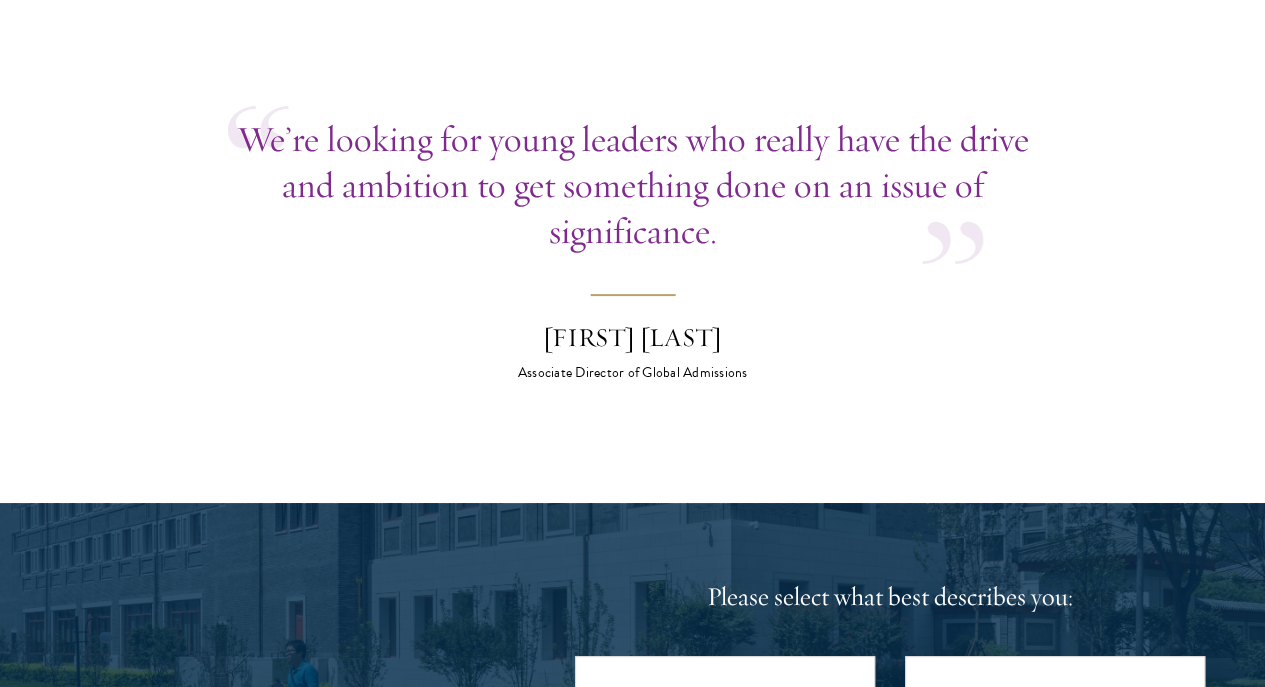 scroll, scrollTop: 7765, scrollLeft: 0, axis: vertical 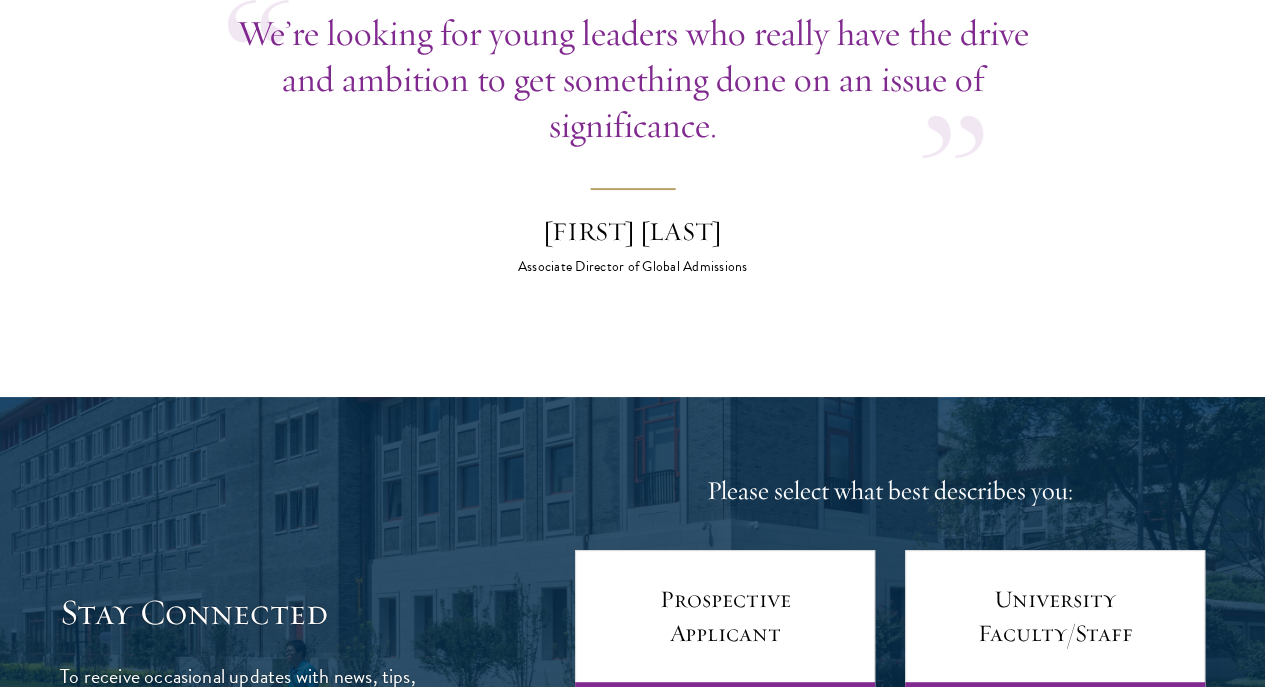 click on "We’re looking for young leaders who really have the drive and ambition to get something done on an issue of significance." at bounding box center (633, 79) 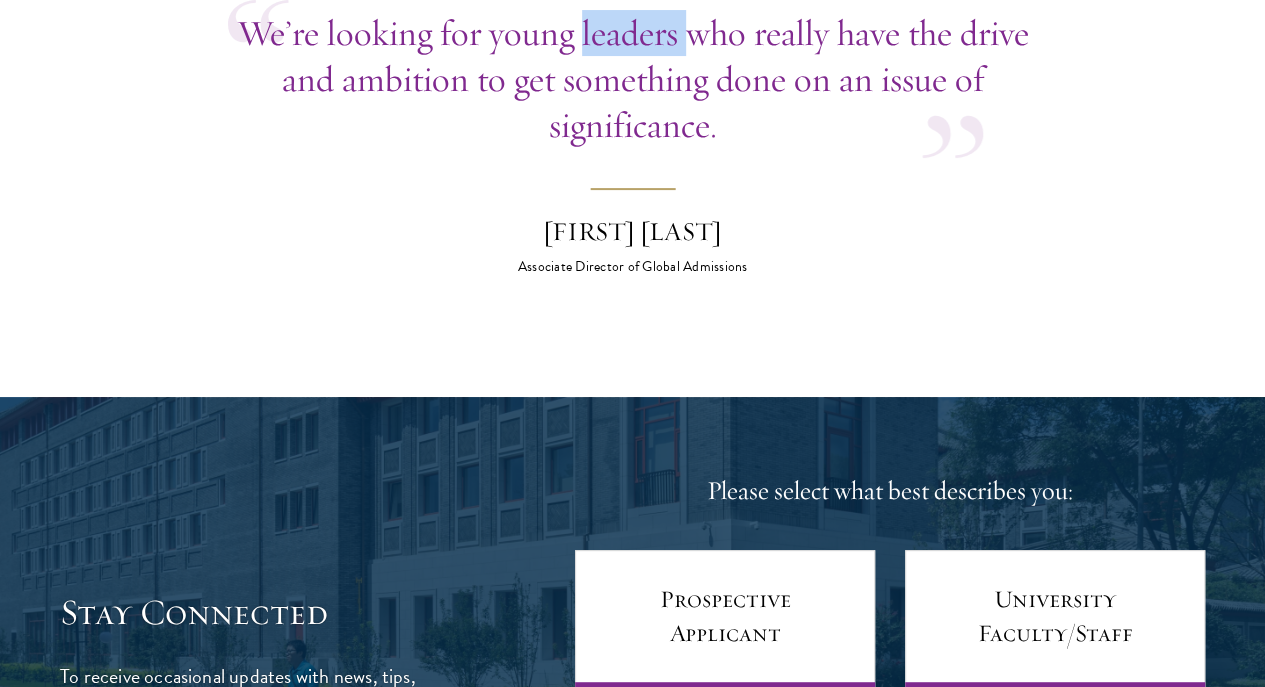 click on "We’re looking for young leaders who really have the drive and ambition to get something done on an issue of significance." at bounding box center (633, 79) 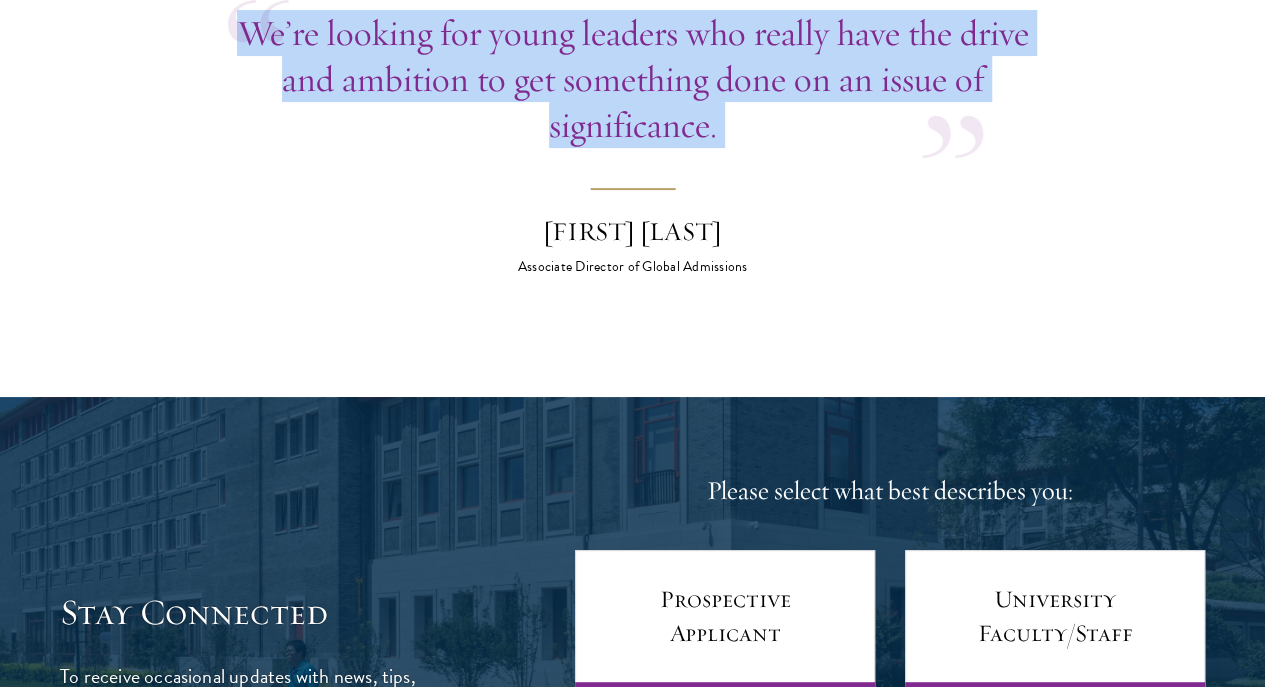 click on "We’re looking for young leaders who really have the drive and ambition to get something done on an issue of significance." at bounding box center (633, 79) 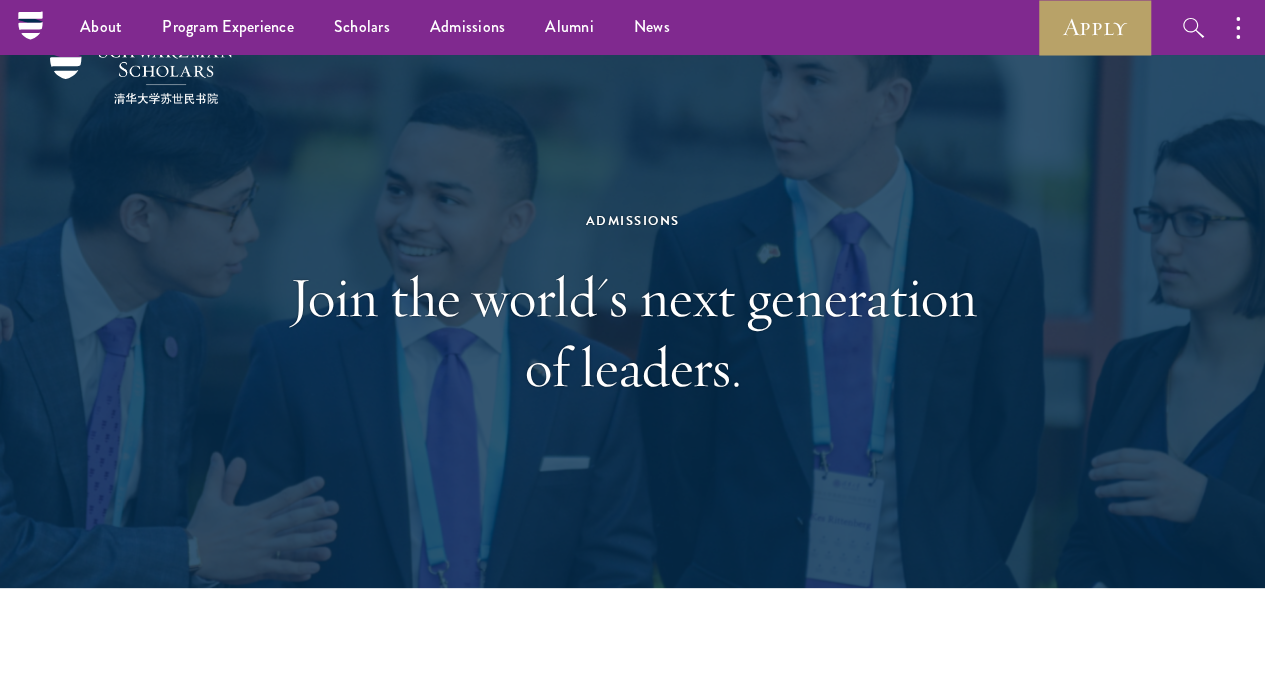 scroll, scrollTop: 0, scrollLeft: 0, axis: both 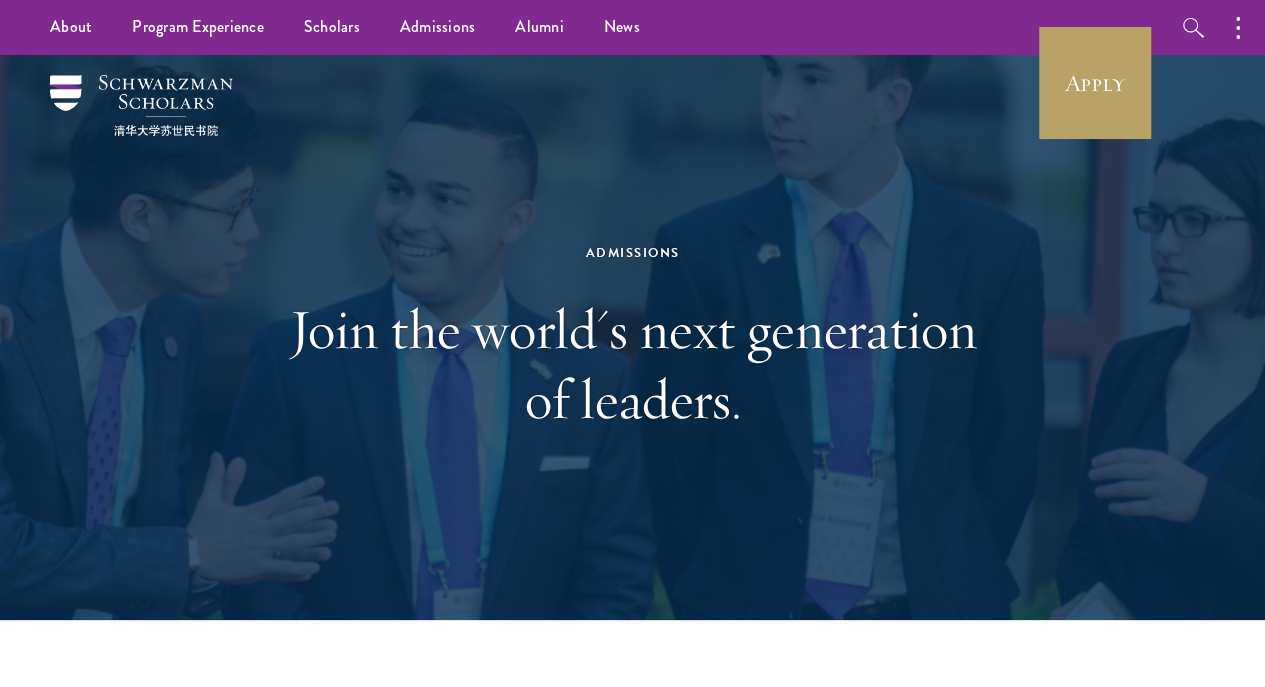 click on "Join the world's next generation of leaders." at bounding box center (633, 364) 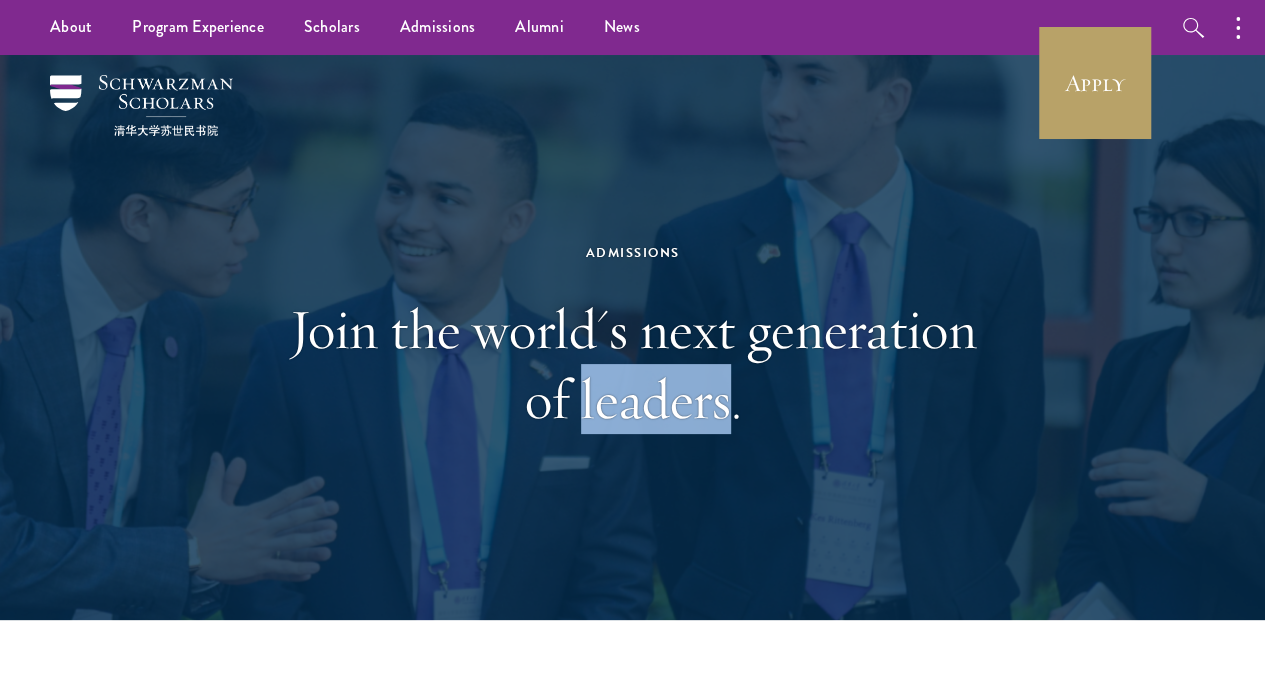 click on "Join the world's next generation of leaders." at bounding box center (633, 364) 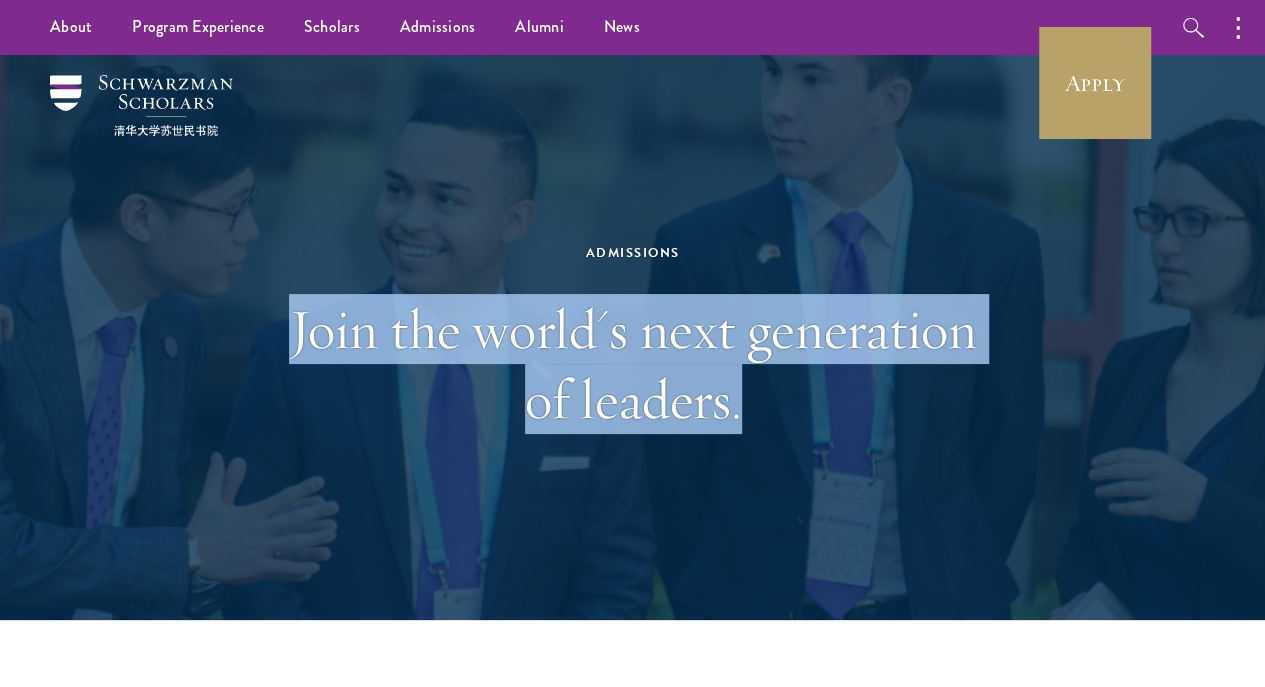 click on "Join the world's next generation of leaders." at bounding box center (633, 364) 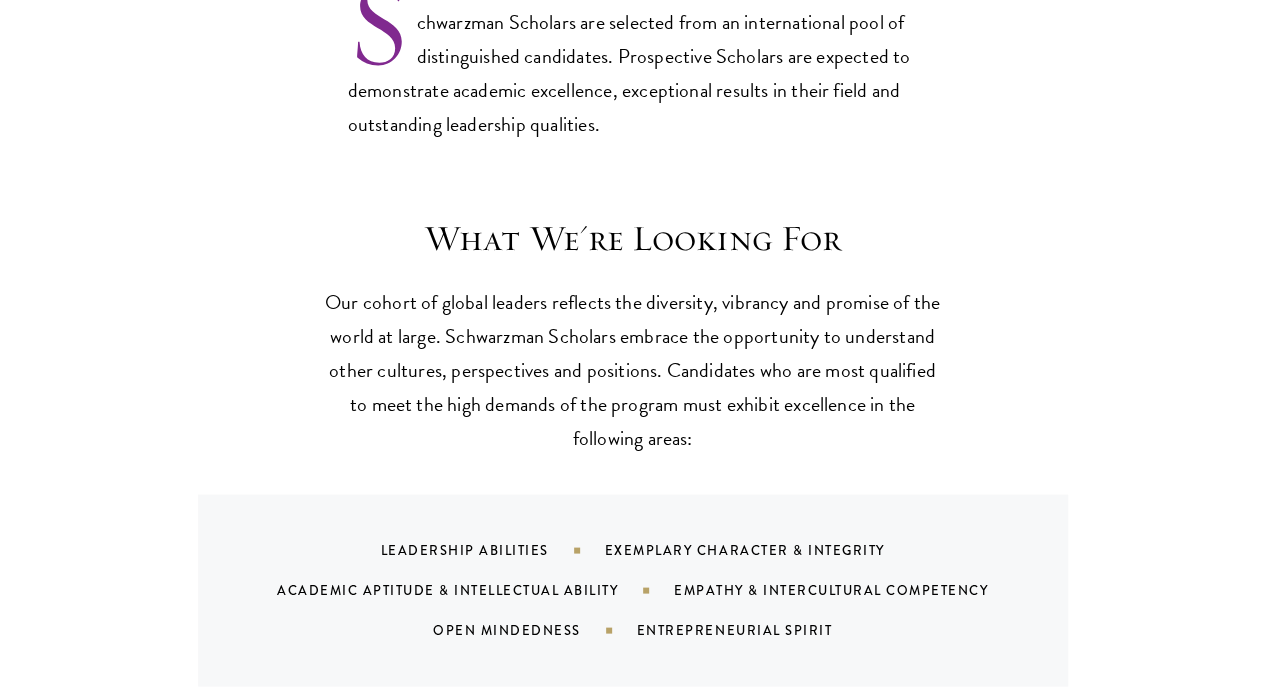 scroll, scrollTop: 2000, scrollLeft: 0, axis: vertical 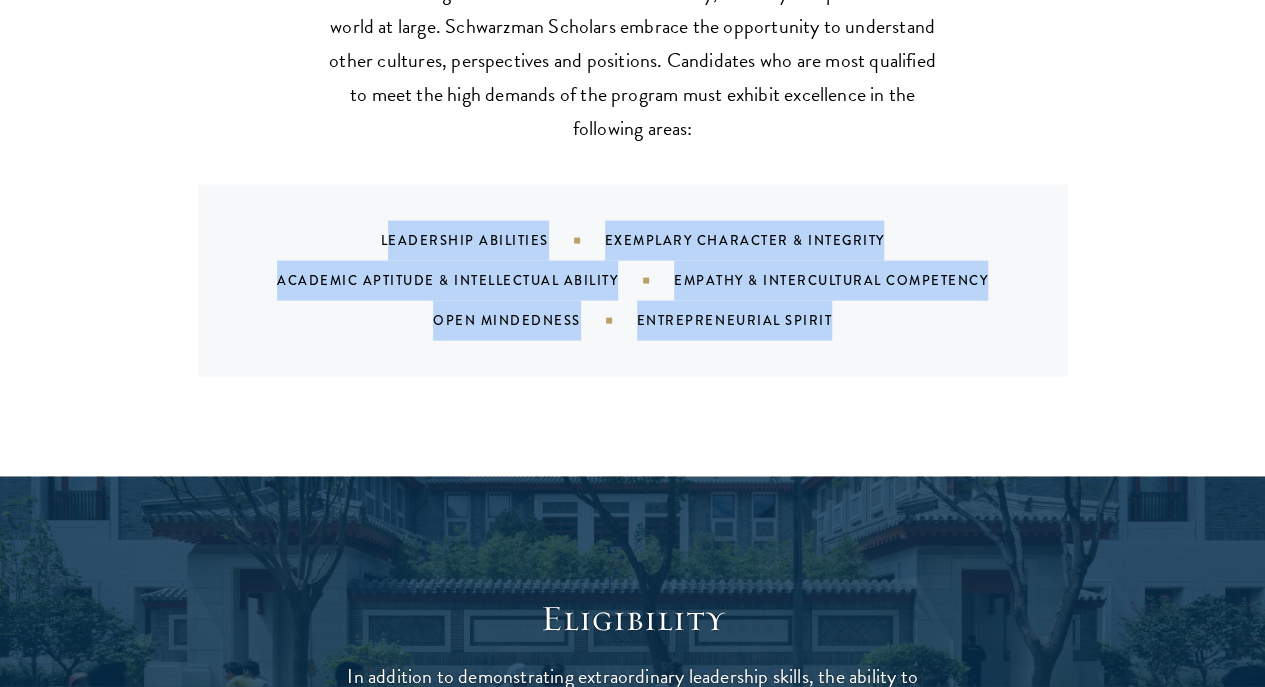 drag, startPoint x: 380, startPoint y: 203, endPoint x: 998, endPoint y: 325, distance: 629.927 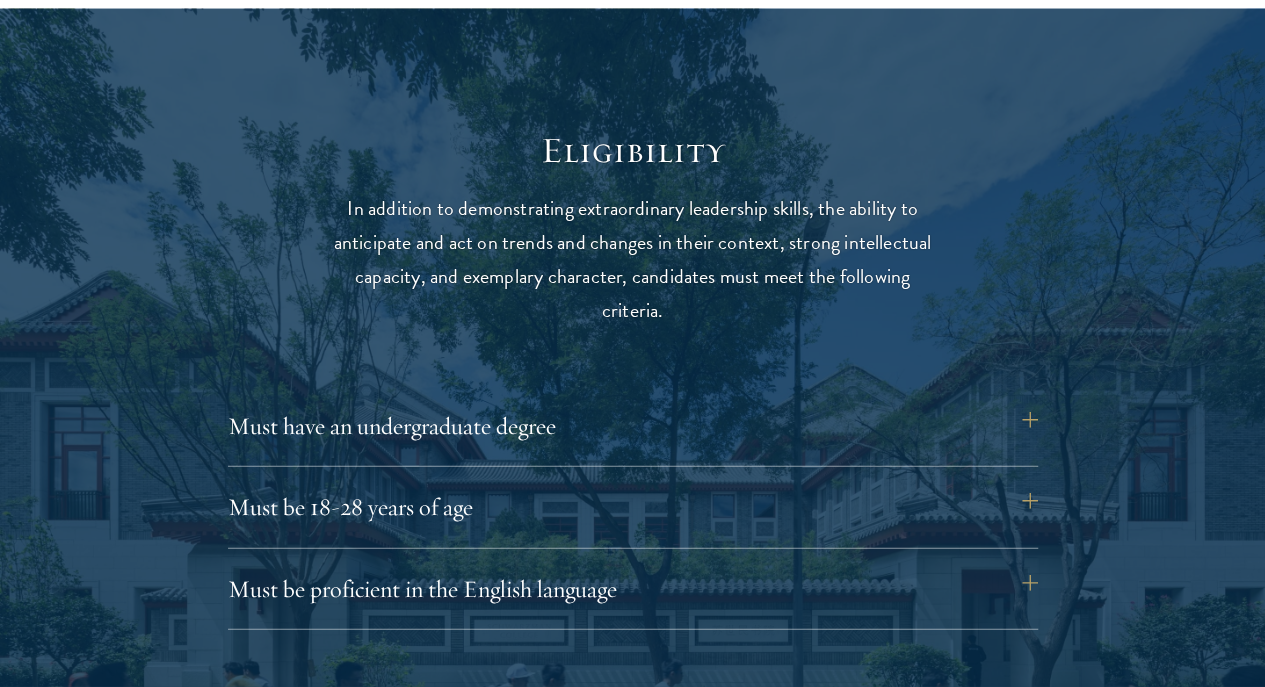 scroll, scrollTop: 2500, scrollLeft: 0, axis: vertical 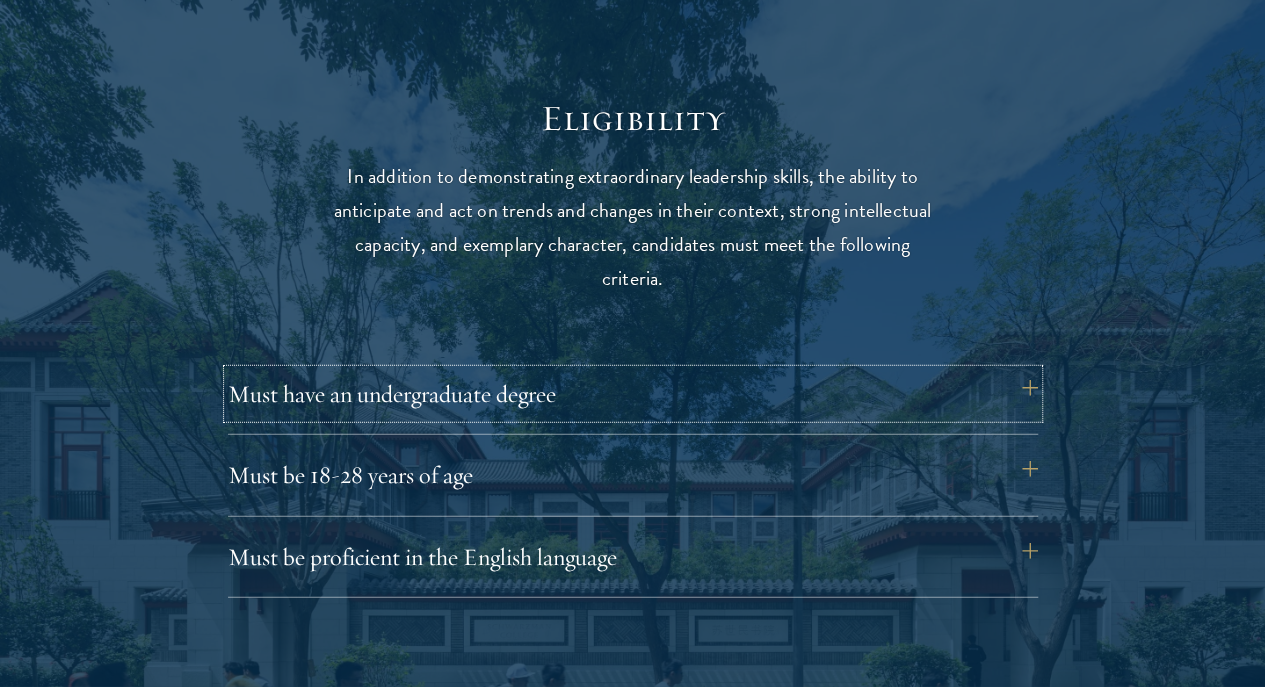 click on "Must have an undergraduate degree" at bounding box center (633, 394) 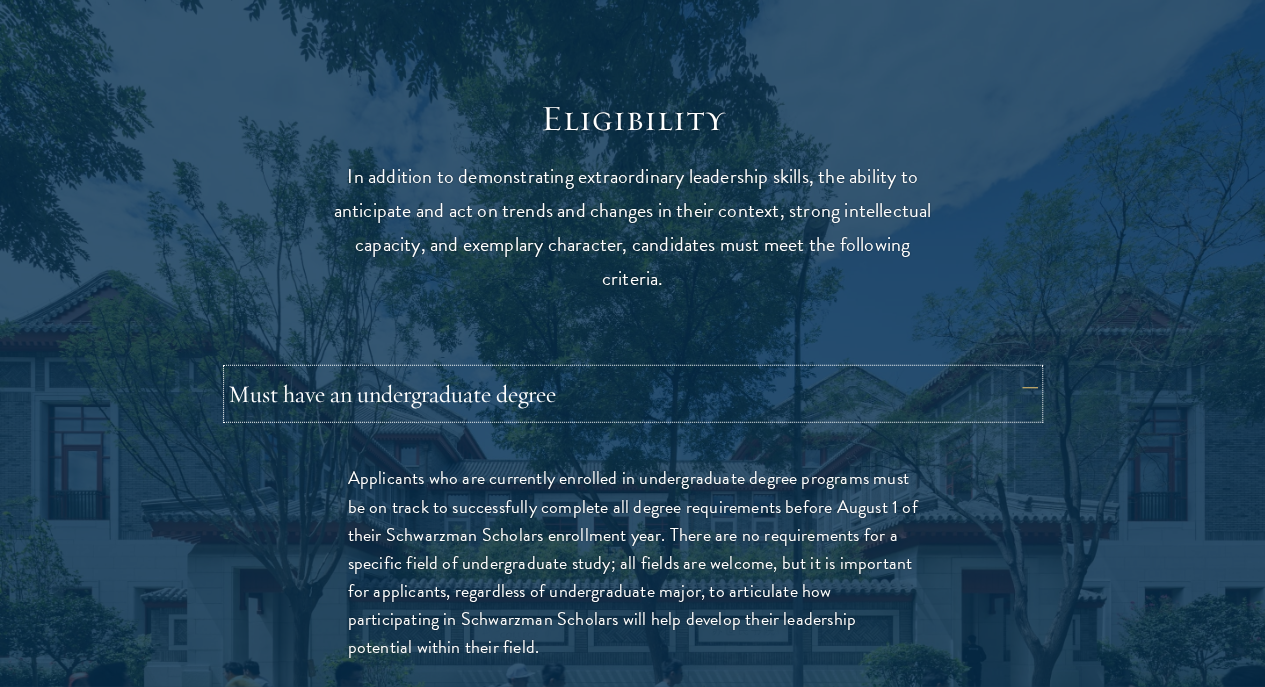 click on "Must have an undergraduate degree" at bounding box center [633, 394] 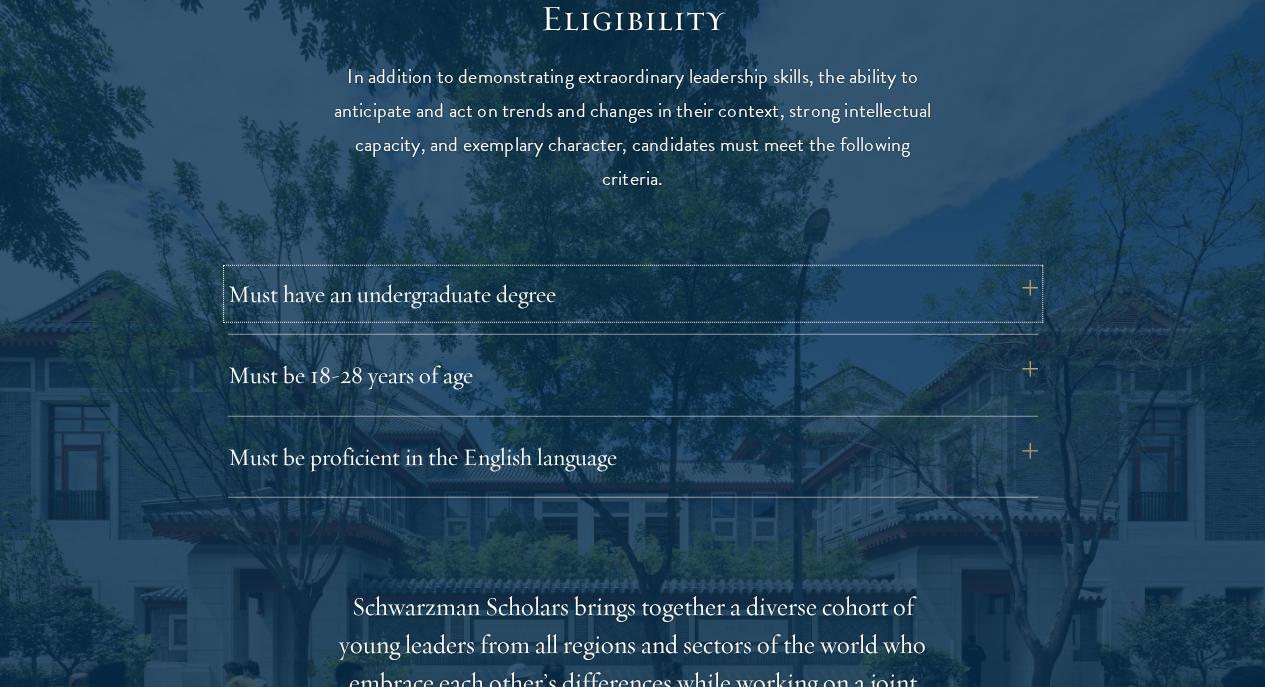 scroll, scrollTop: 2800, scrollLeft: 0, axis: vertical 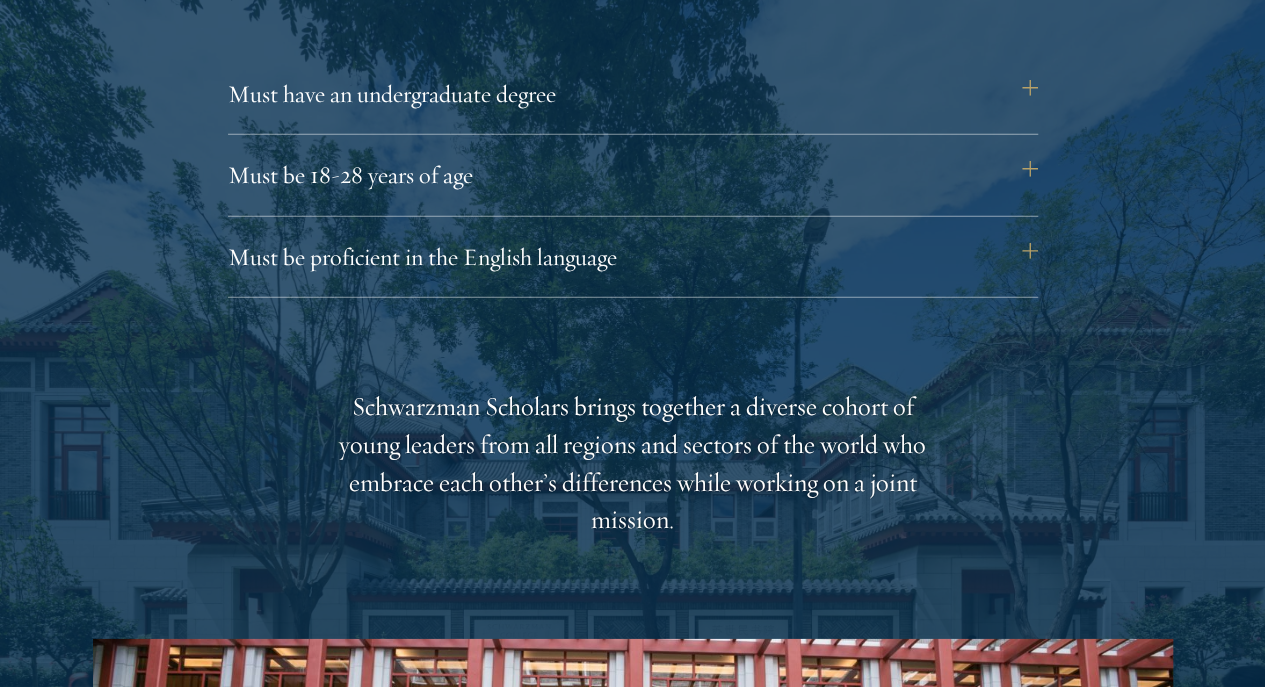 click on "Schwarzman Scholars brings together a diverse cohort of young leaders from all regions and sectors of the world who embrace each other’s differences while working on a joint mission." at bounding box center [633, 464] 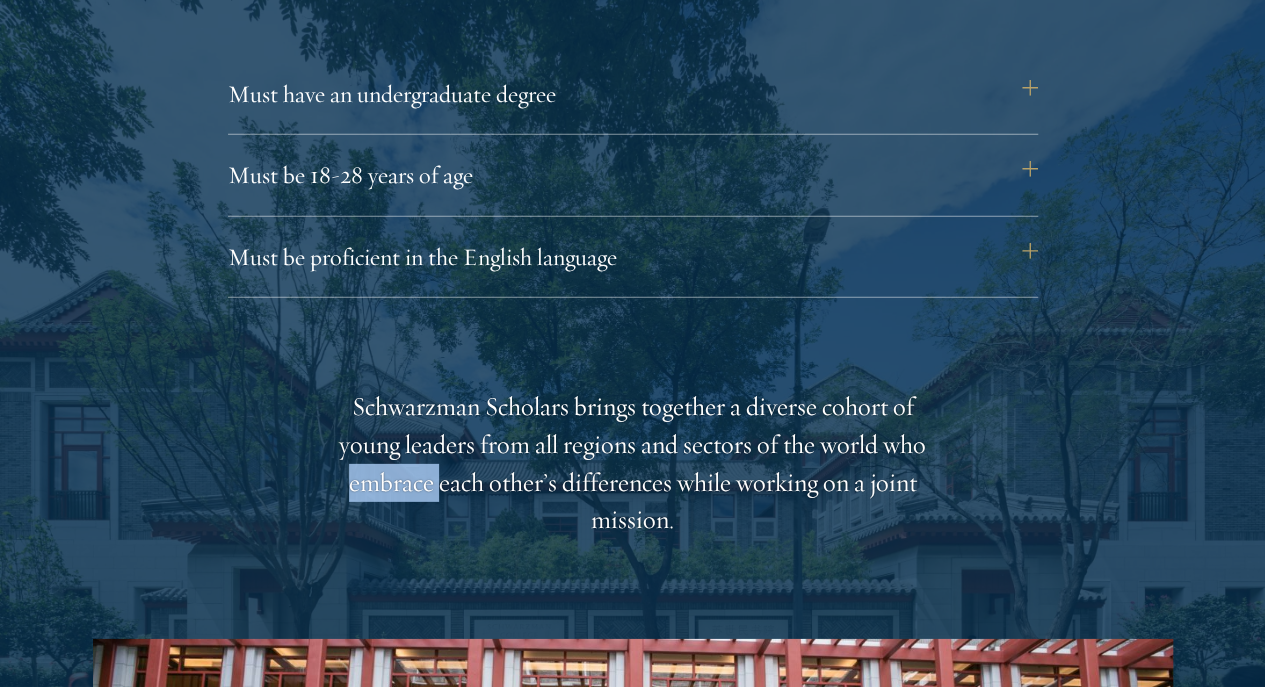 click on "Schwarzman Scholars brings together a diverse cohort of young leaders from all regions and sectors of the world who embrace each other’s differences while working on a joint mission." at bounding box center [633, 464] 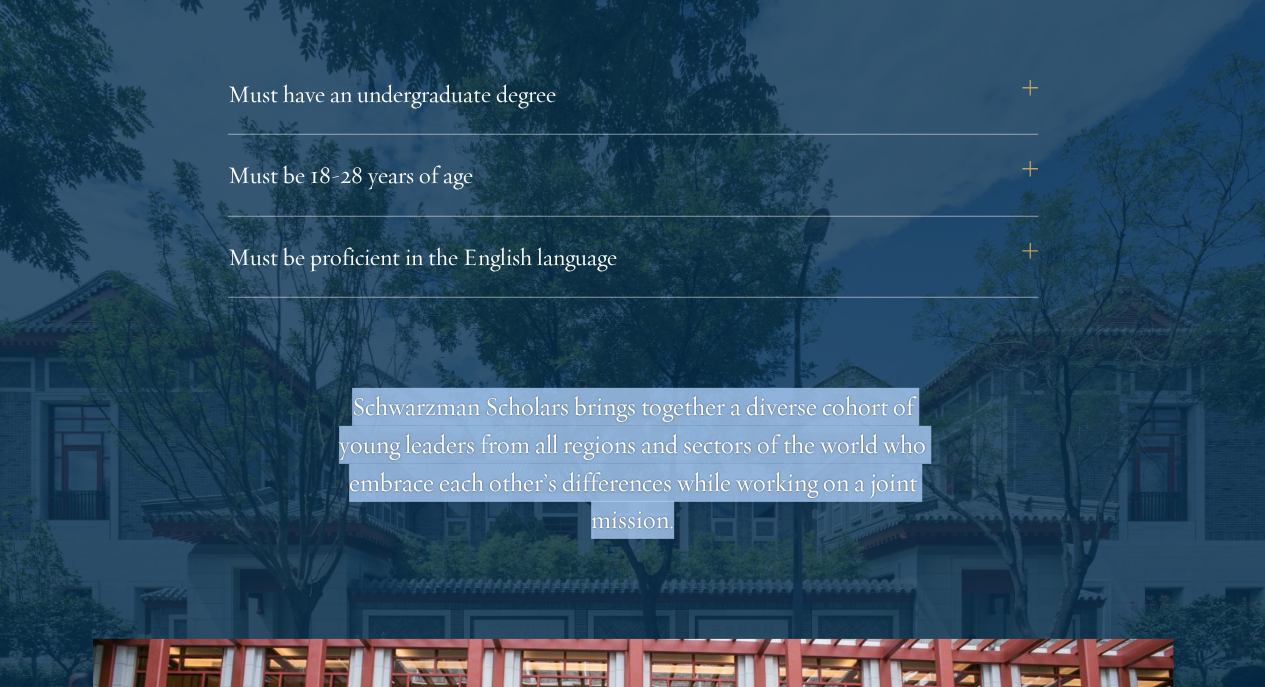 click on "Schwarzman Scholars brings together a diverse cohort of young leaders from all regions and sectors of the world who embrace each other’s differences while working on a joint mission." at bounding box center [633, 464] 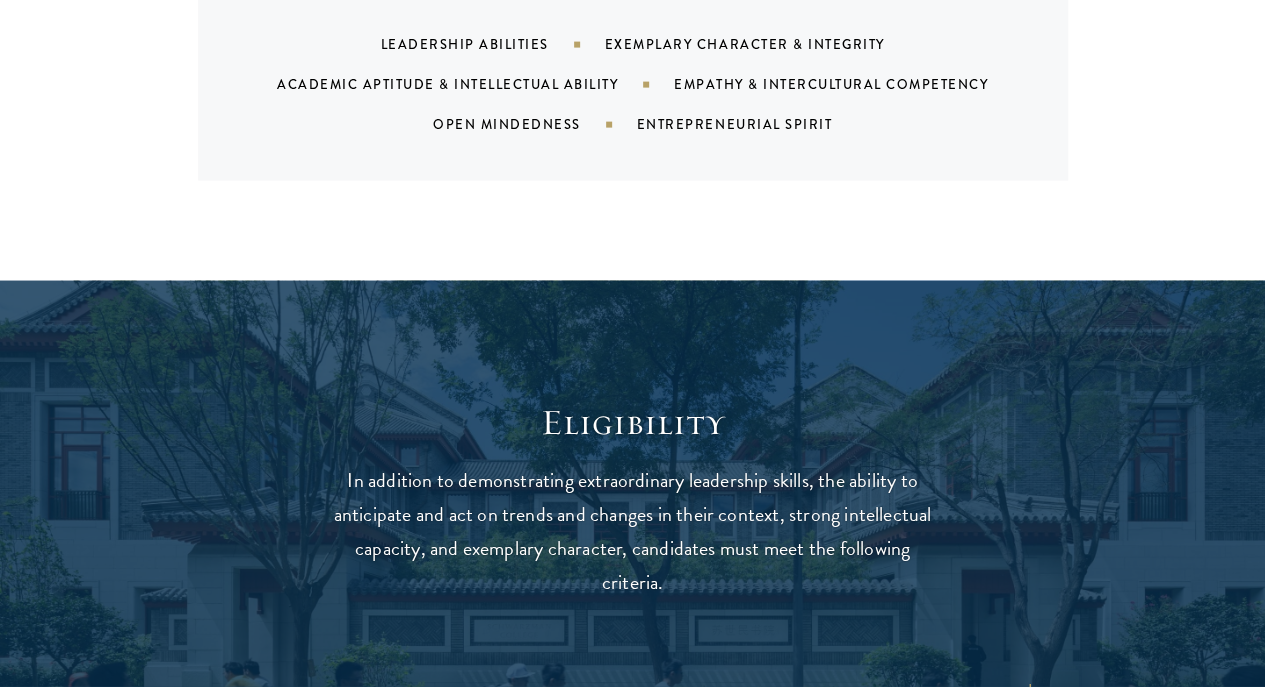 scroll, scrollTop: 2200, scrollLeft: 0, axis: vertical 